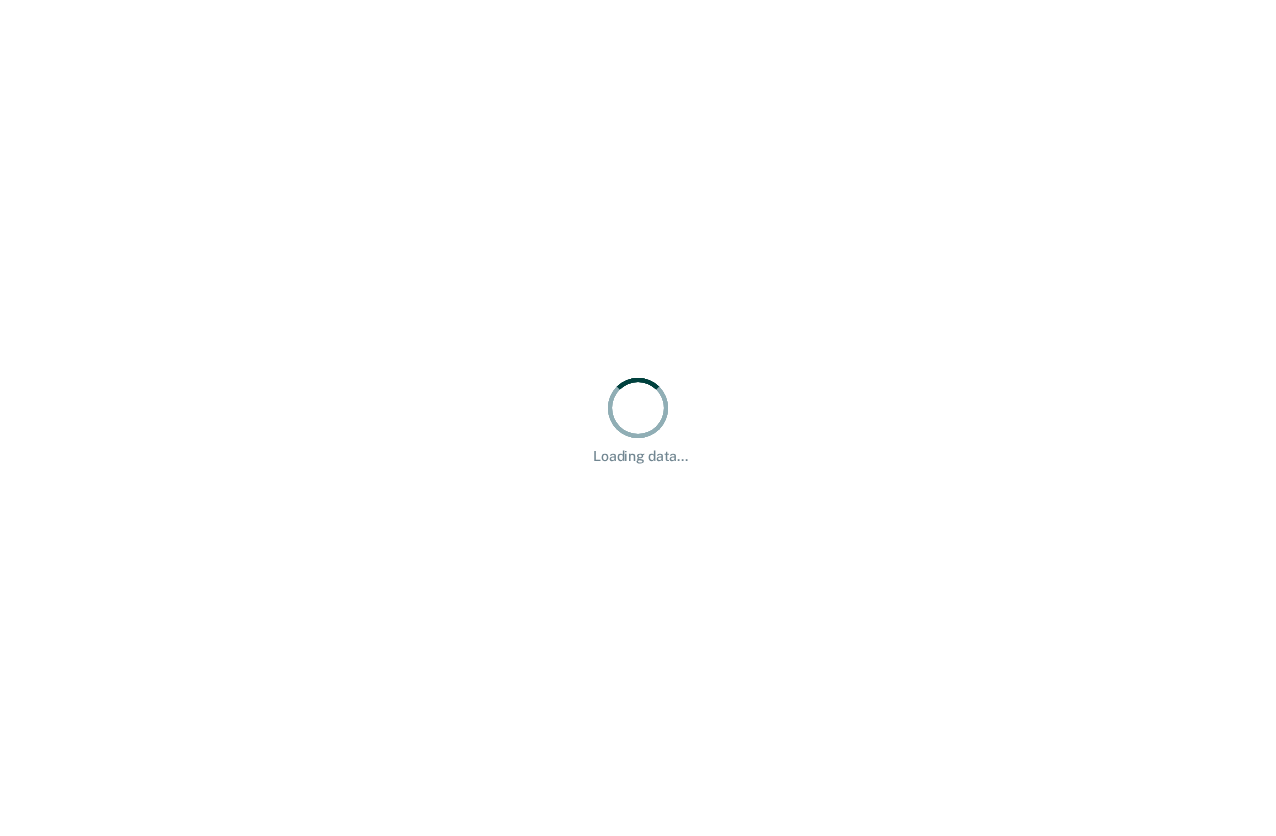 scroll, scrollTop: 0, scrollLeft: 0, axis: both 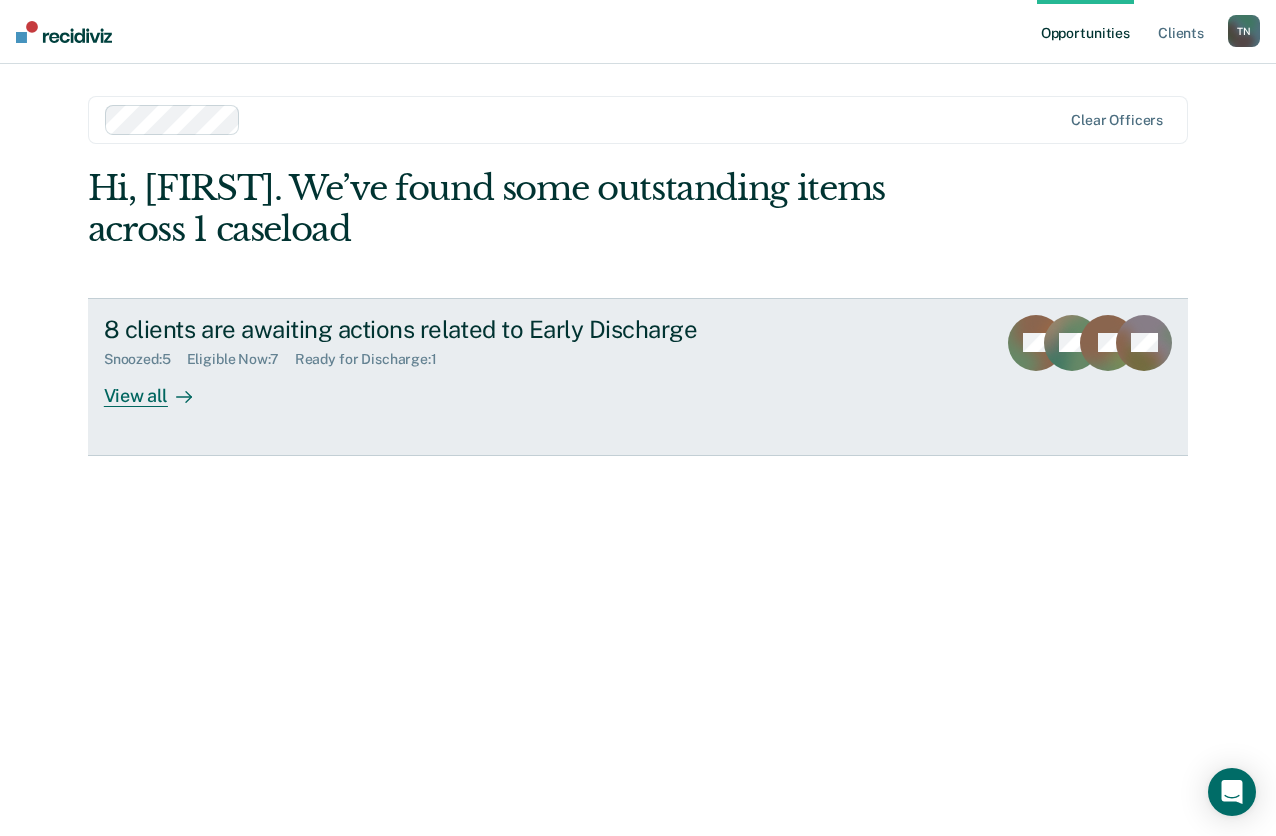 click at bounding box center (180, 395) 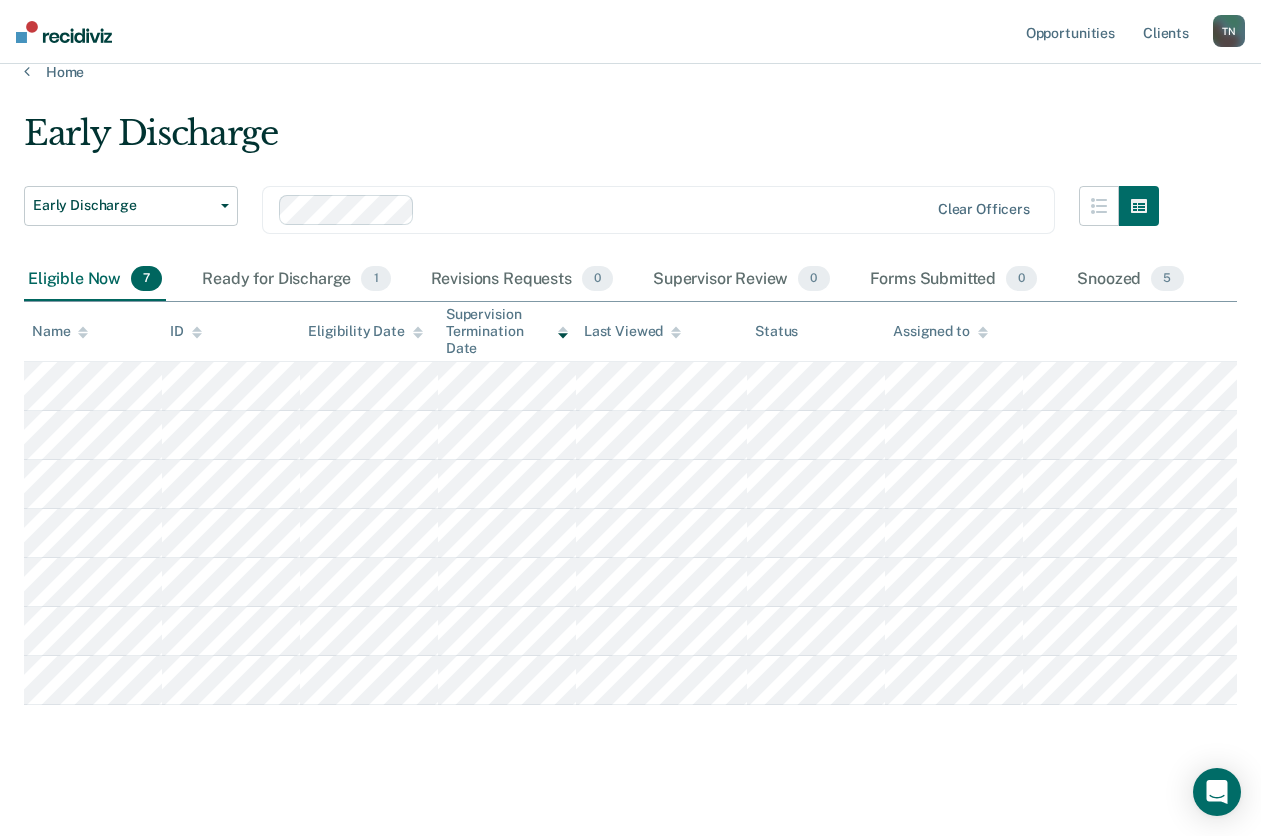 scroll, scrollTop: 38, scrollLeft: 0, axis: vertical 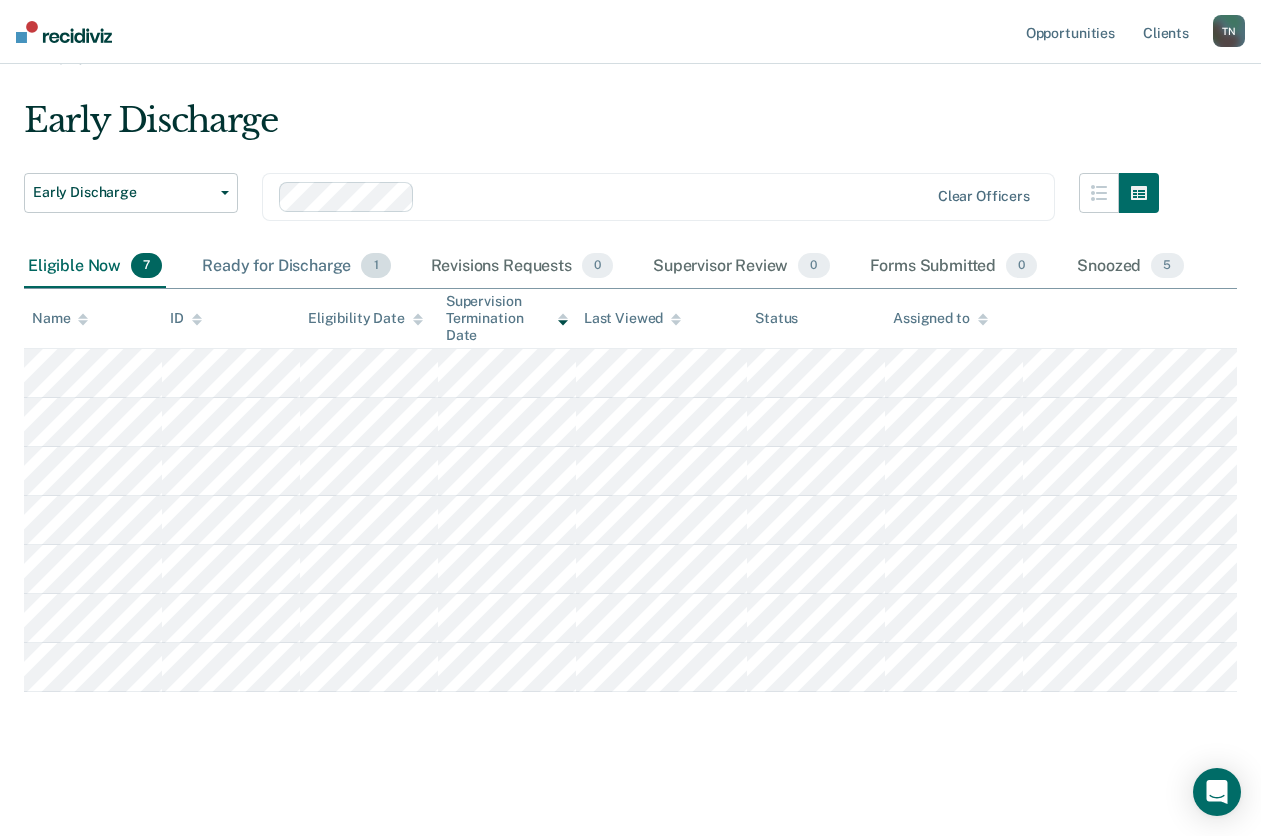 click on "Ready for Discharge 1" at bounding box center [296, 267] 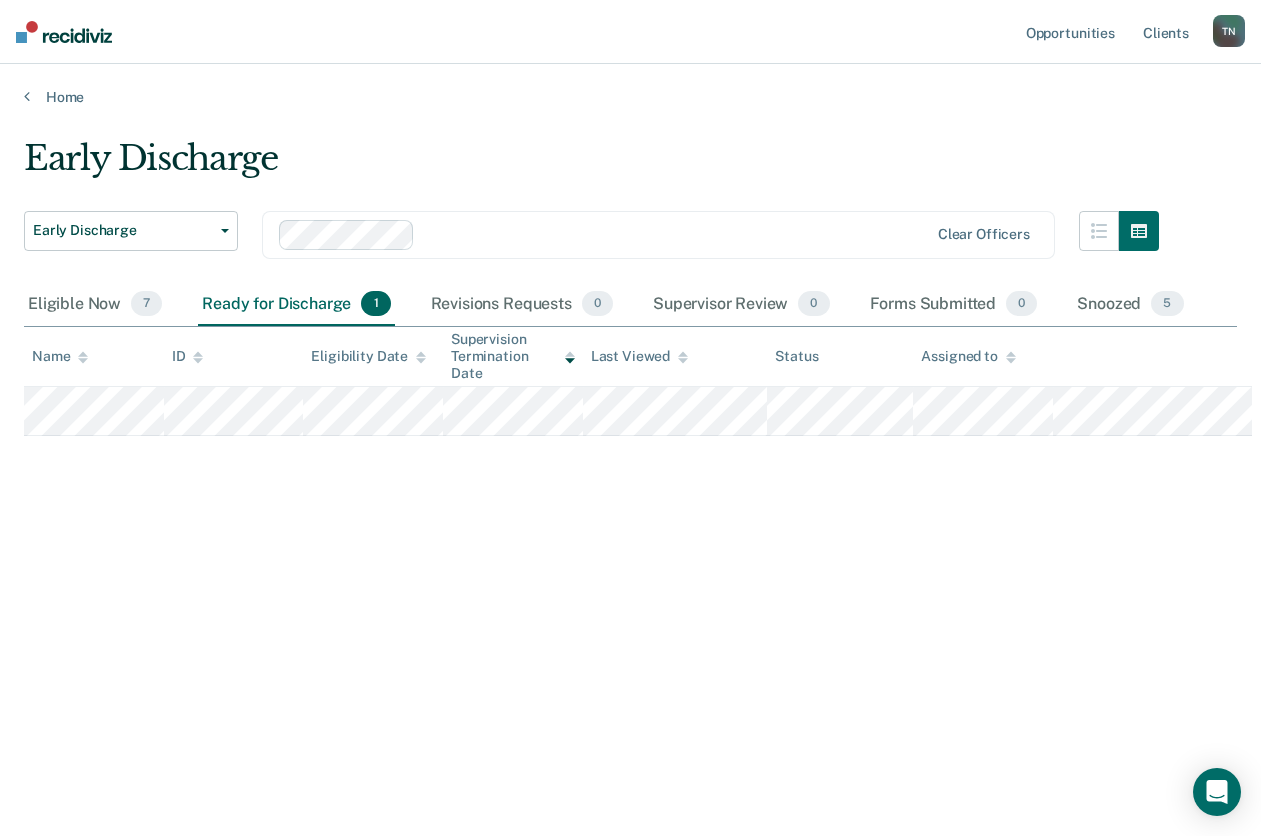 scroll, scrollTop: 0, scrollLeft: 0, axis: both 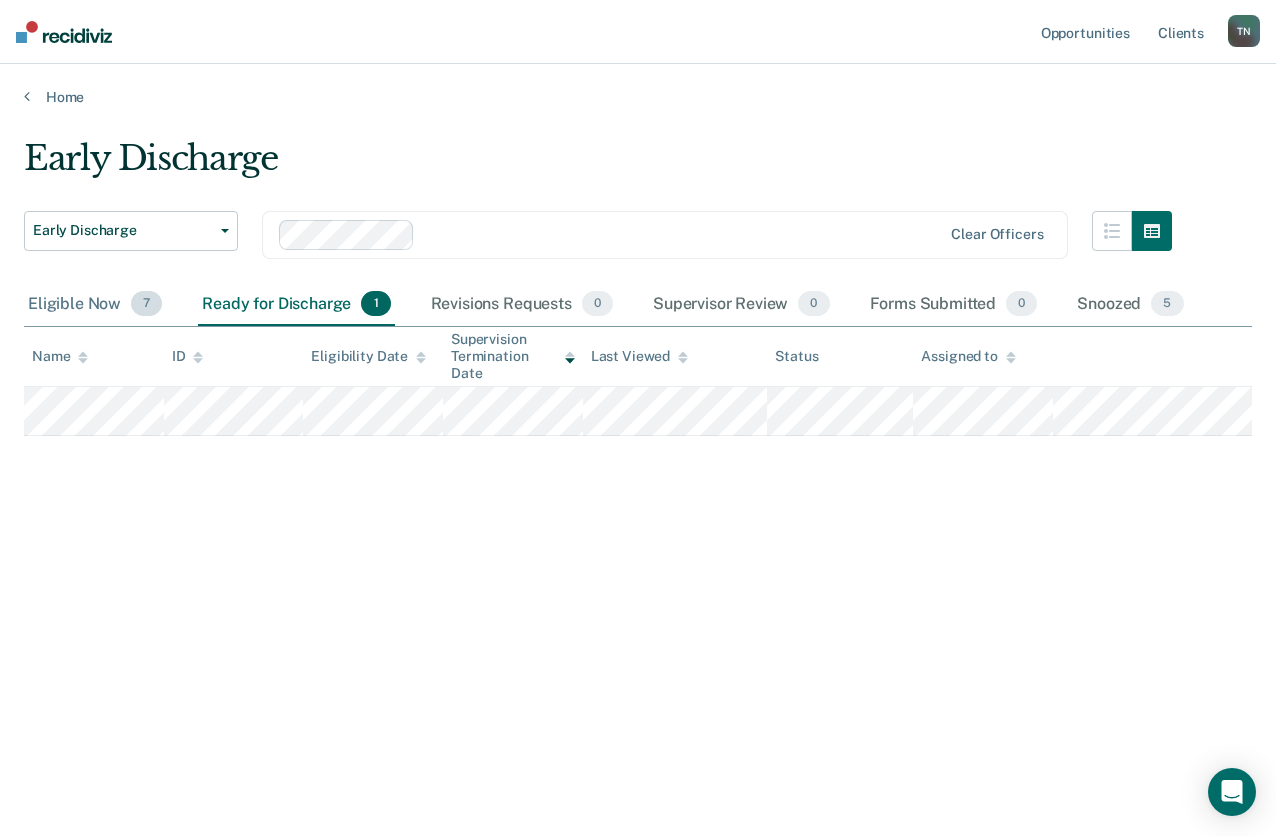 click on "7" at bounding box center (146, 304) 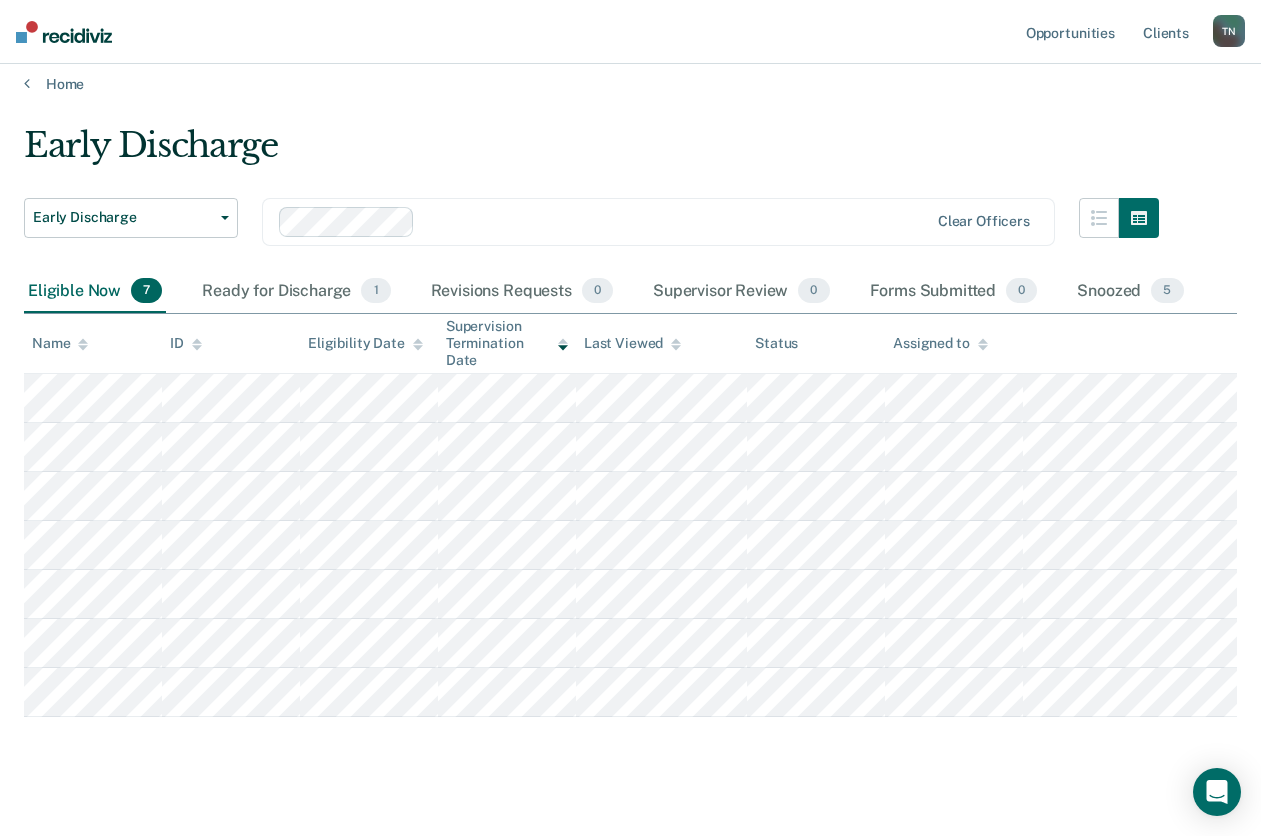 scroll, scrollTop: 0, scrollLeft: 0, axis: both 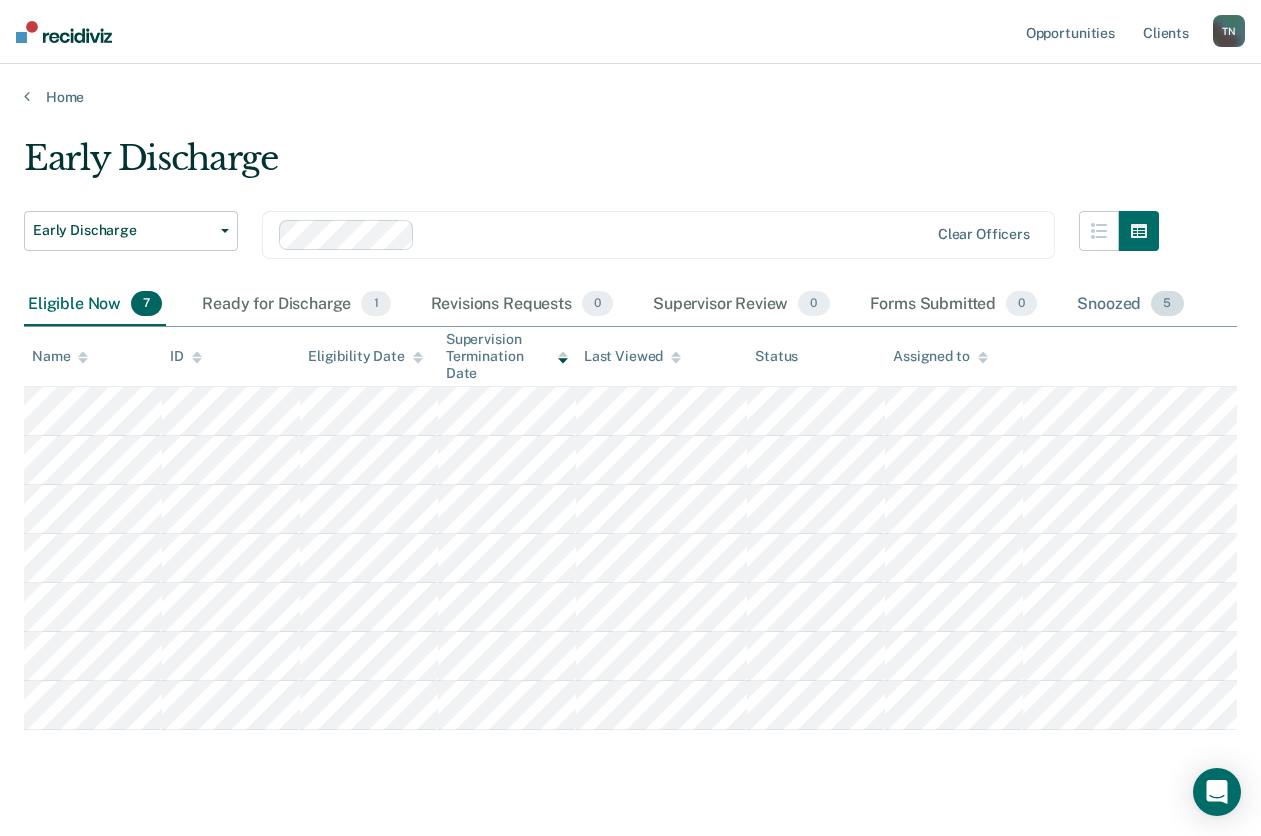 click on "Snoozed 5" at bounding box center [1130, 305] 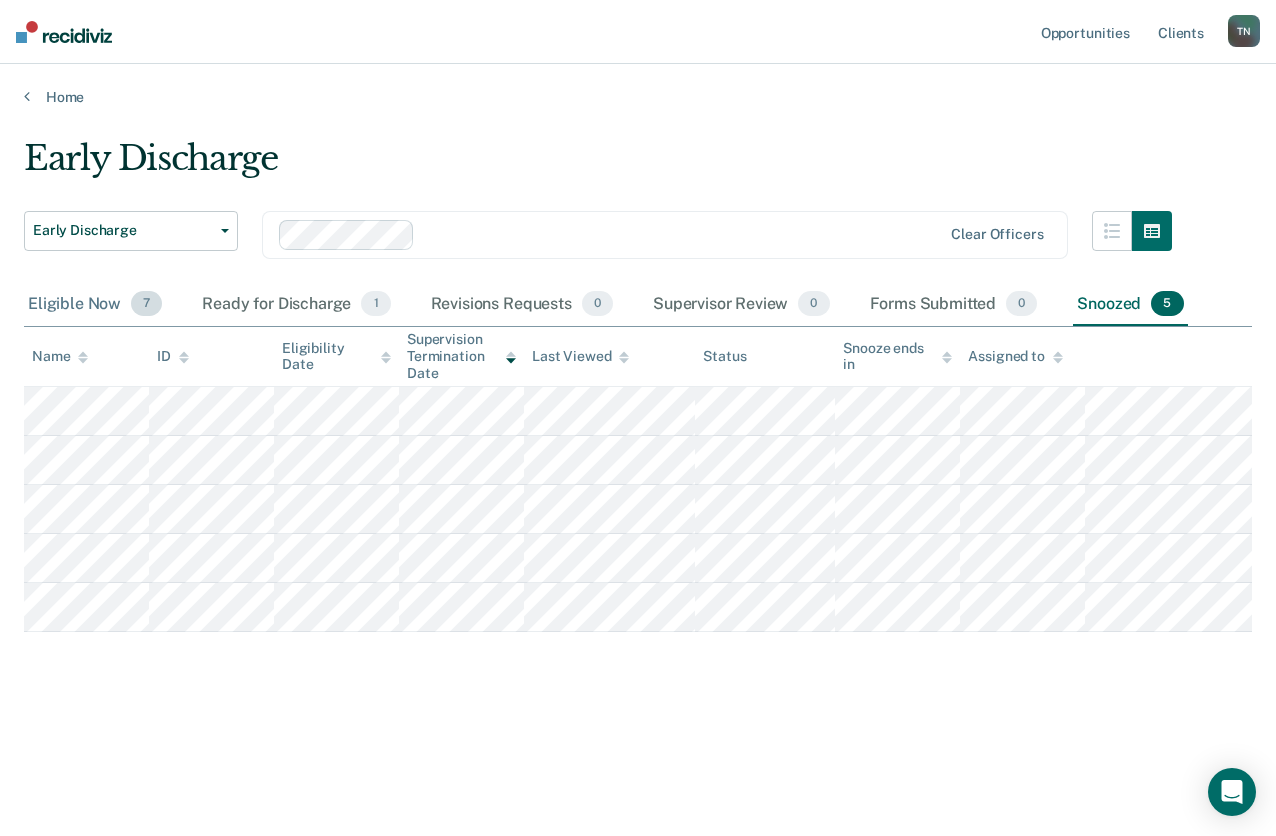 click on "Eligible Now 7" at bounding box center (95, 305) 